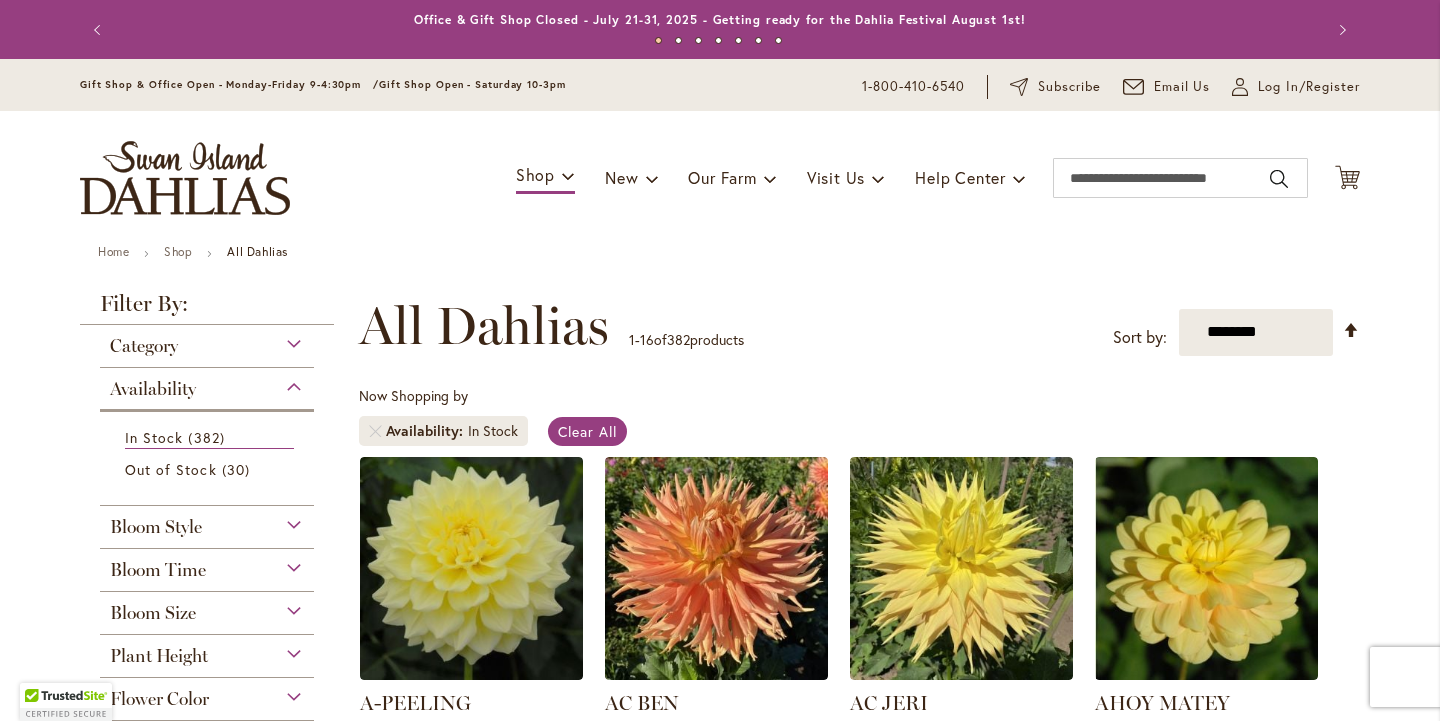 scroll, scrollTop: 0, scrollLeft: 0, axis: both 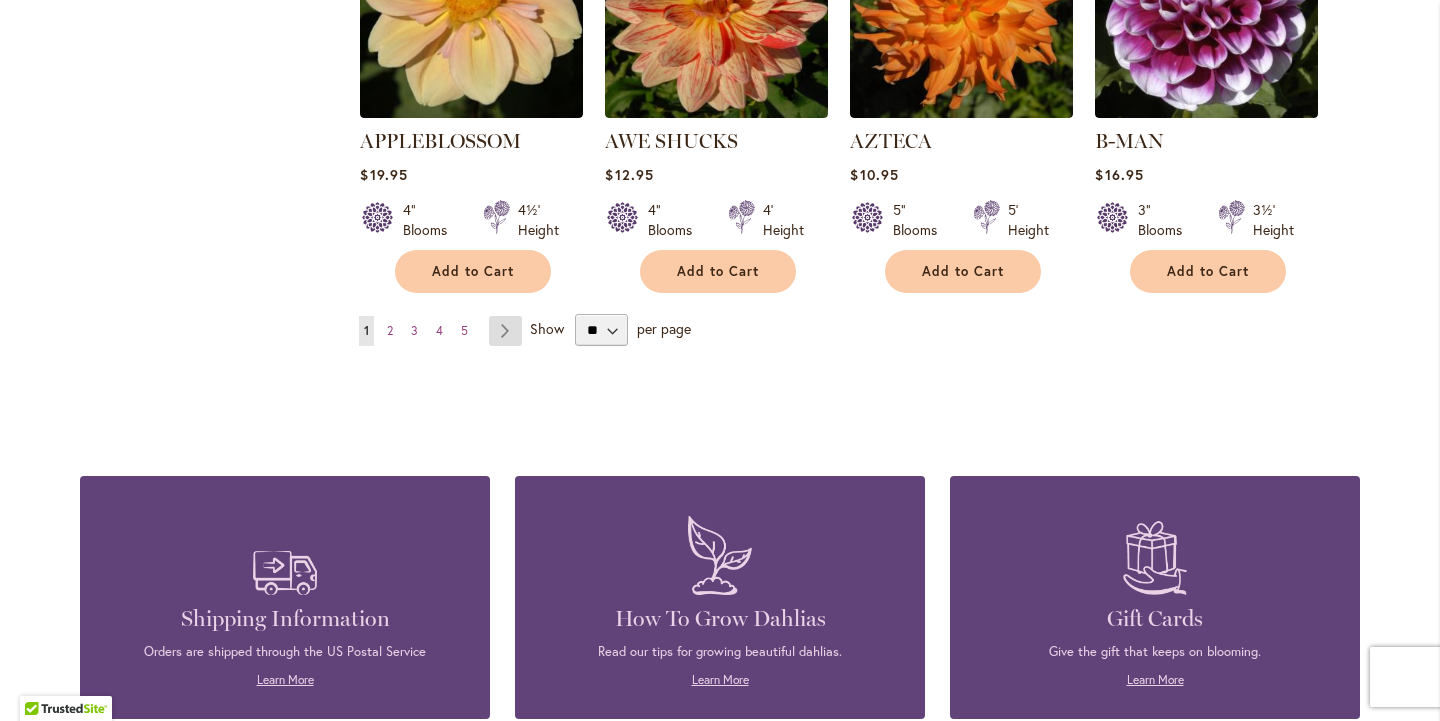 click on "Page
Next" at bounding box center [505, 331] 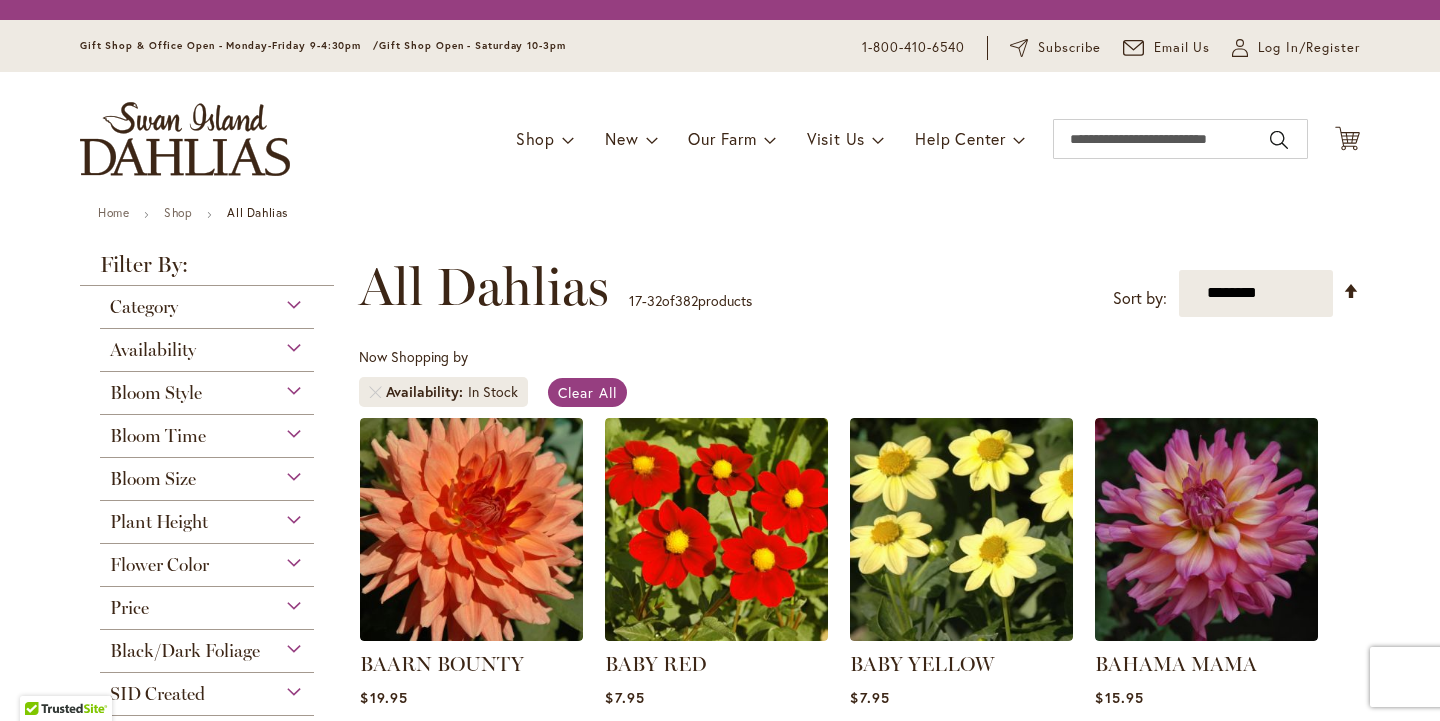 scroll, scrollTop: 0, scrollLeft: 0, axis: both 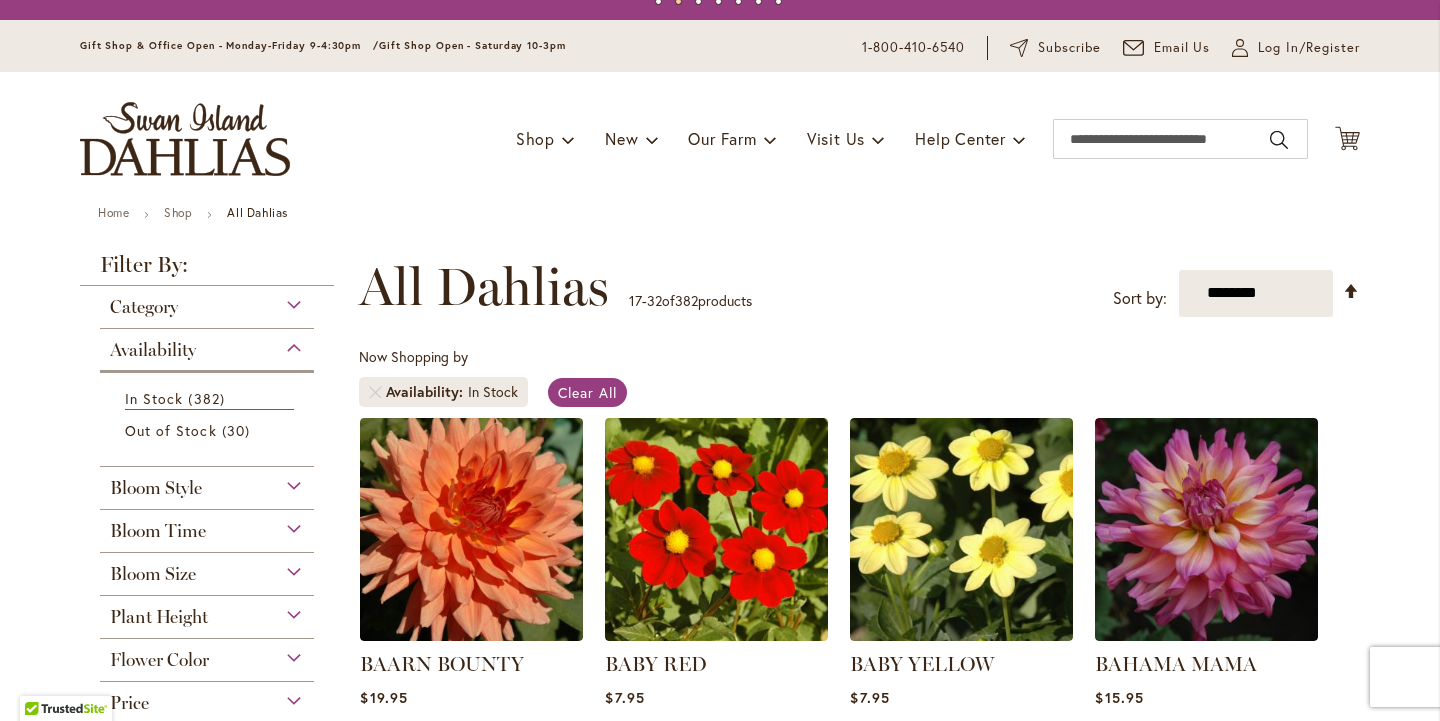 click on "Bloom Style" at bounding box center (207, 483) 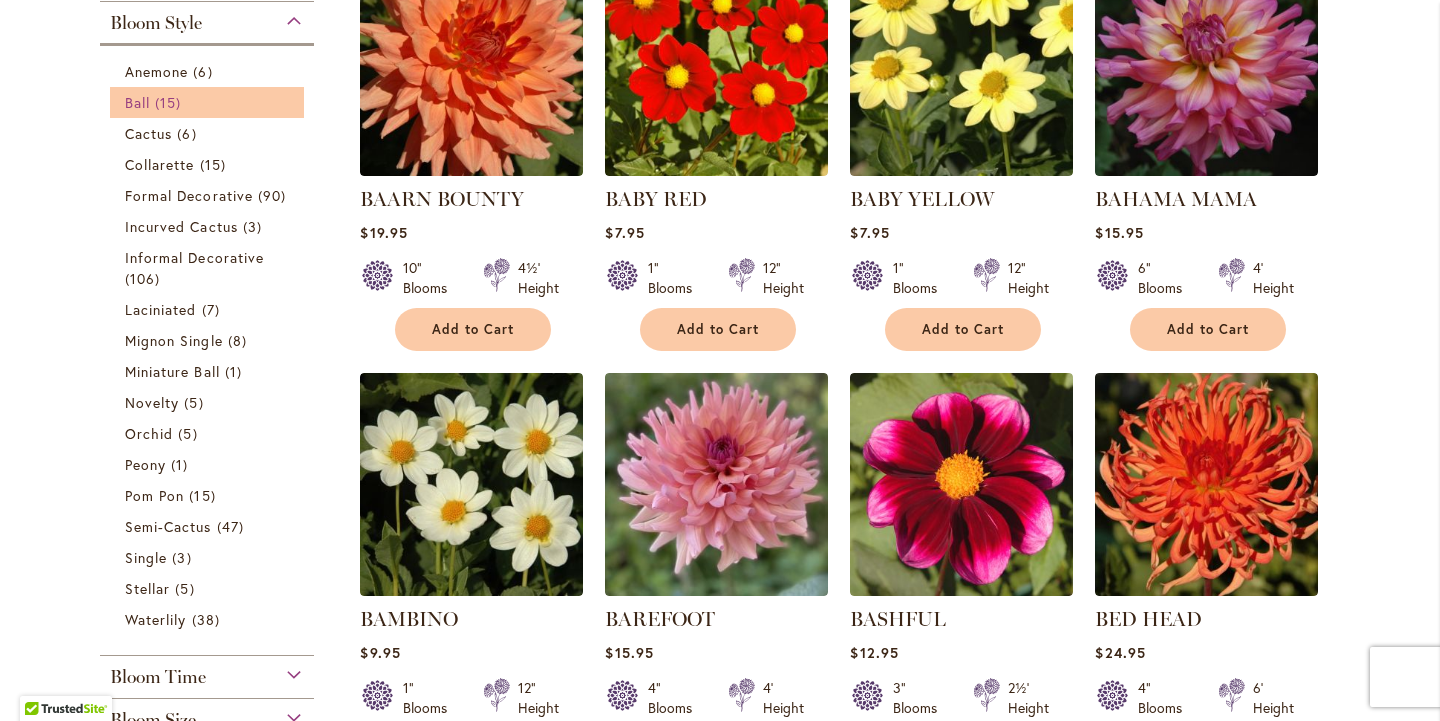 click on "Ball
15
items" at bounding box center (209, 102) 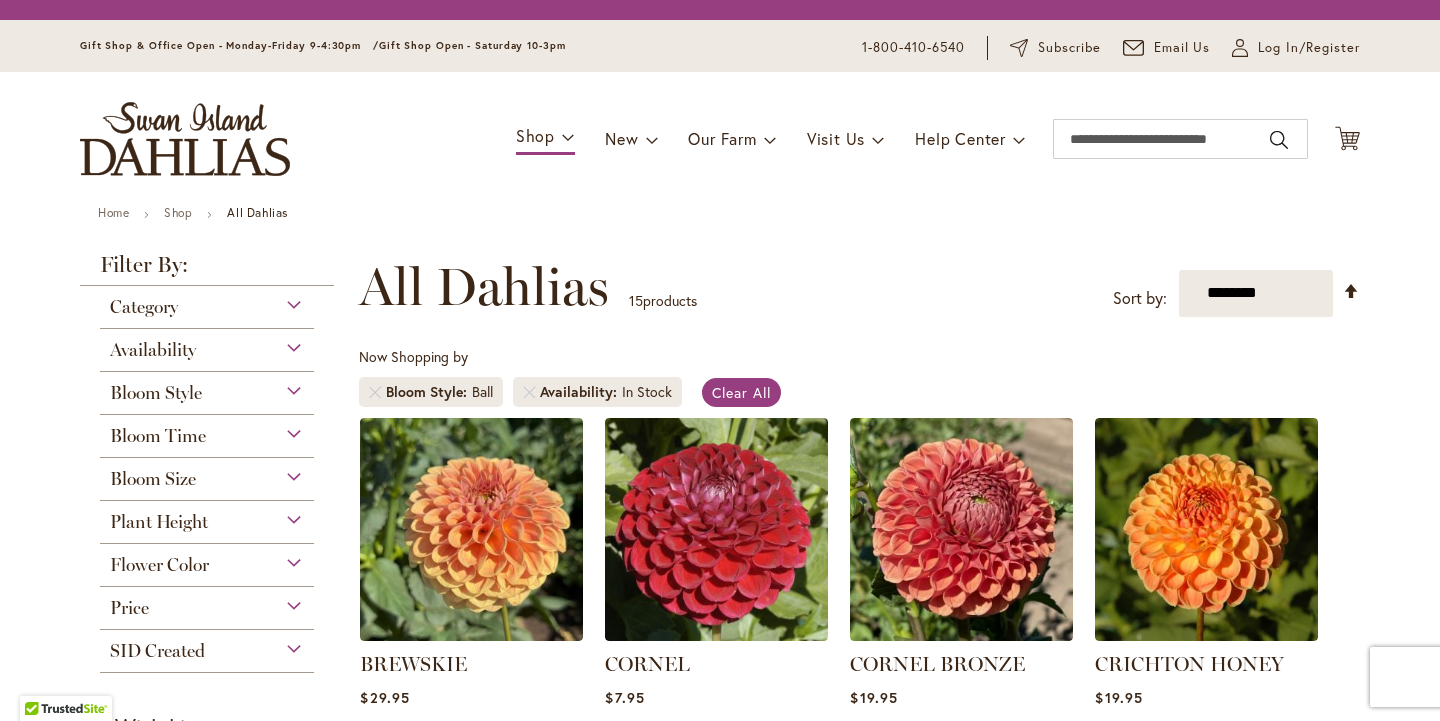 scroll, scrollTop: 0, scrollLeft: 0, axis: both 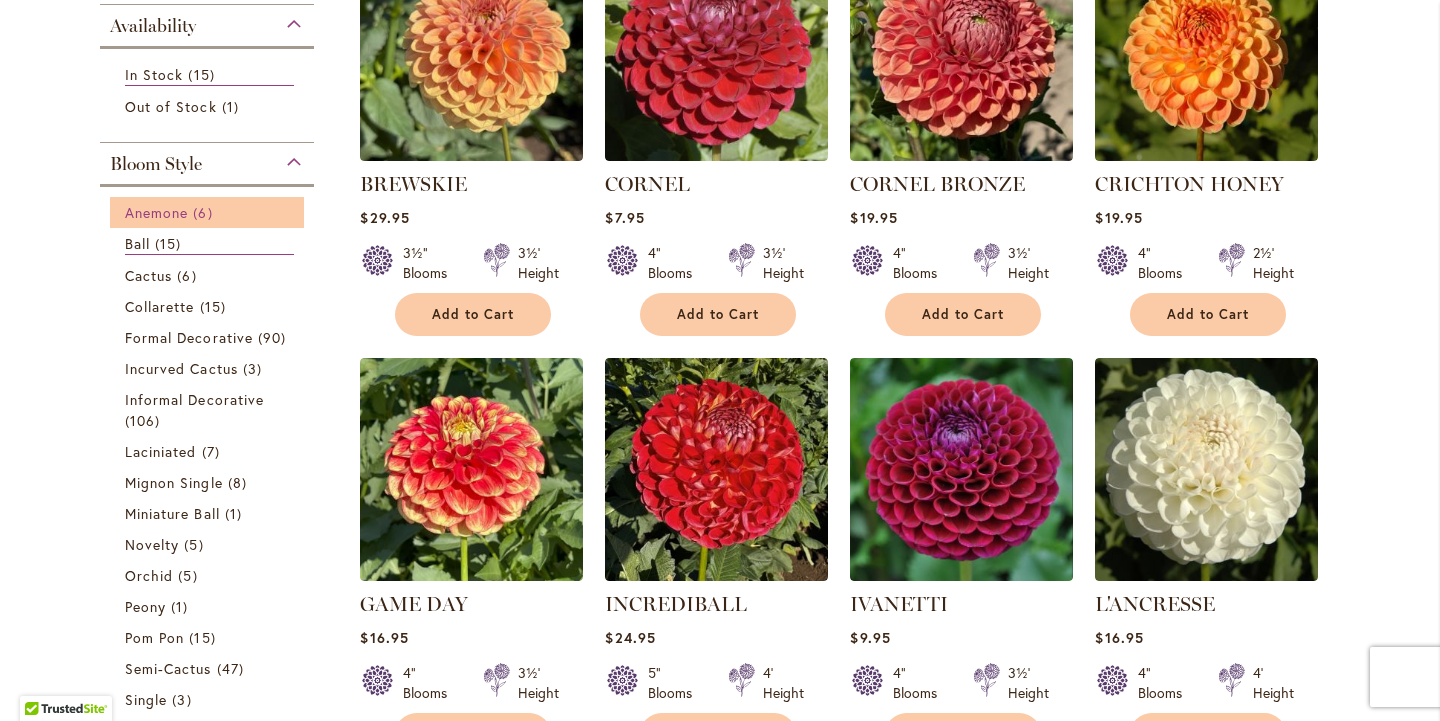click on "Anemone" at bounding box center (156, 212) 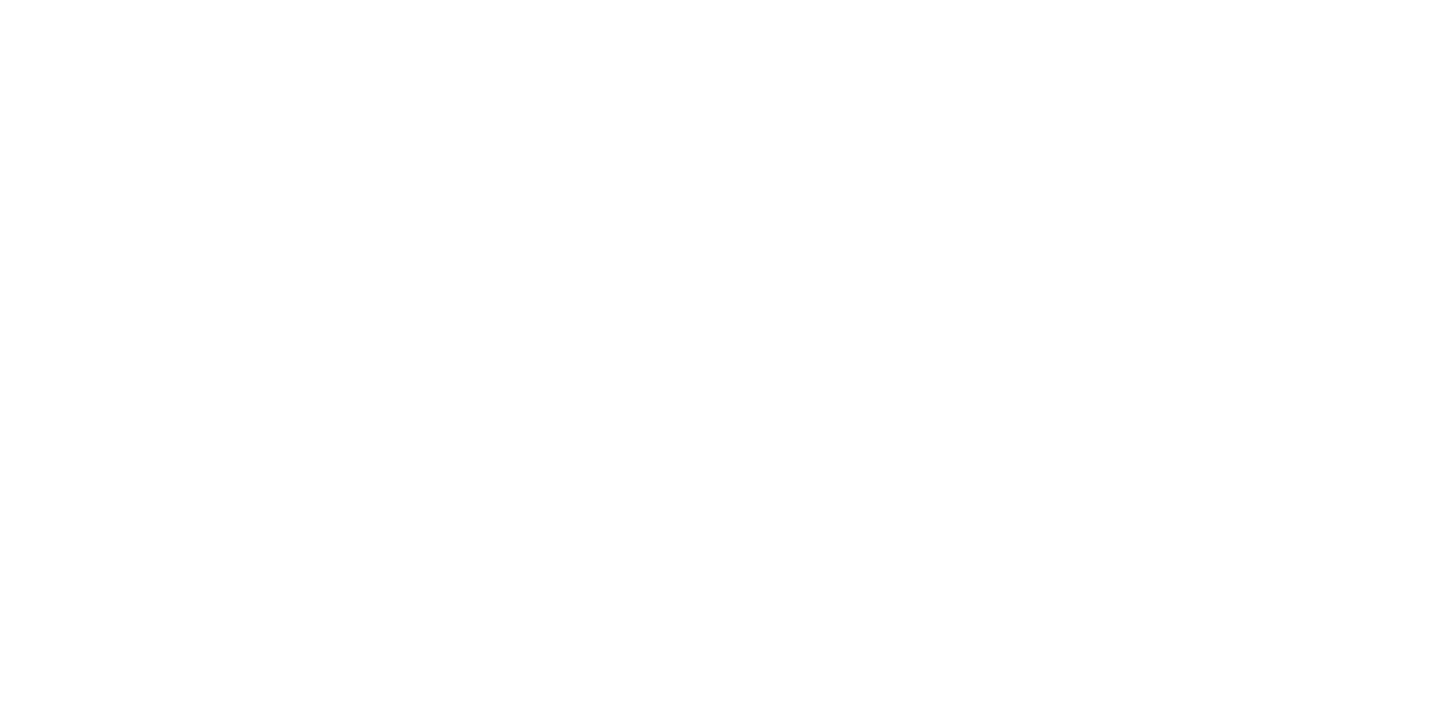 scroll, scrollTop: 0, scrollLeft: 0, axis: both 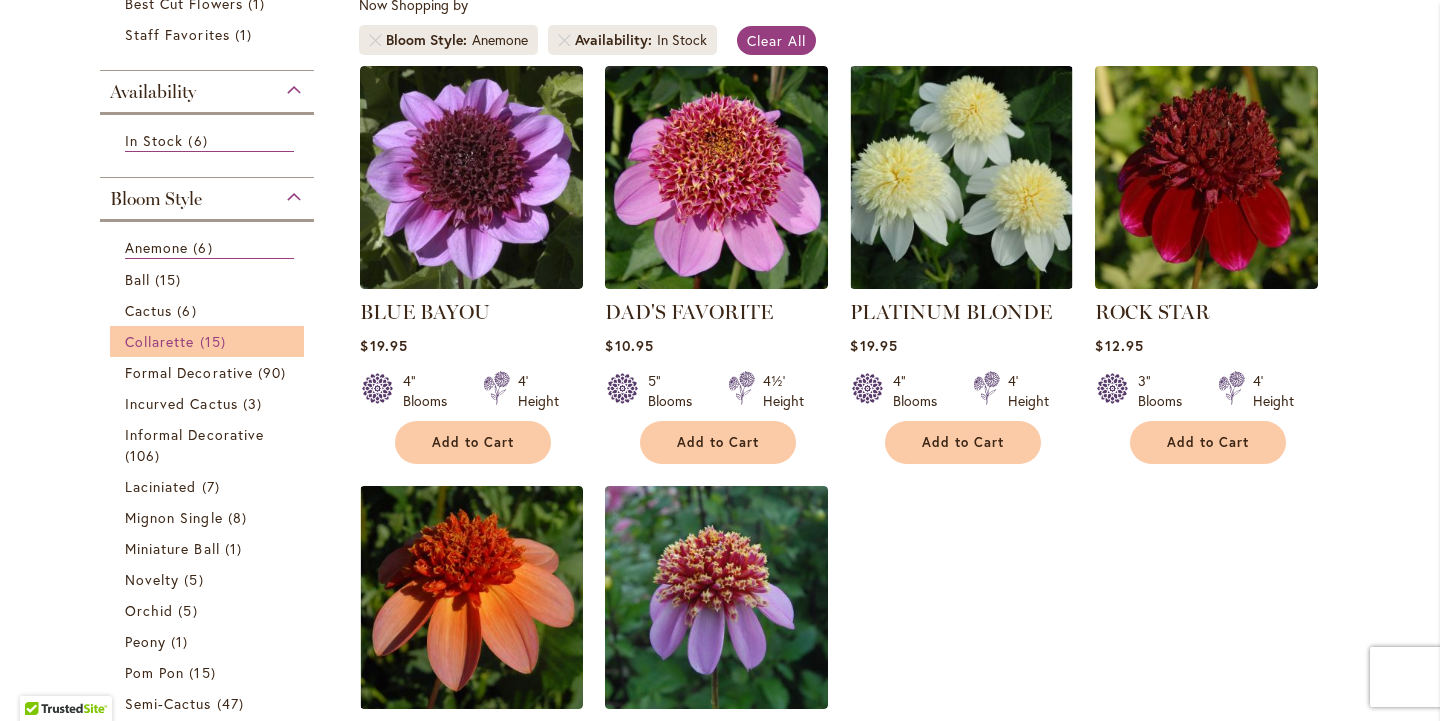 click on "Collarette" at bounding box center (160, 341) 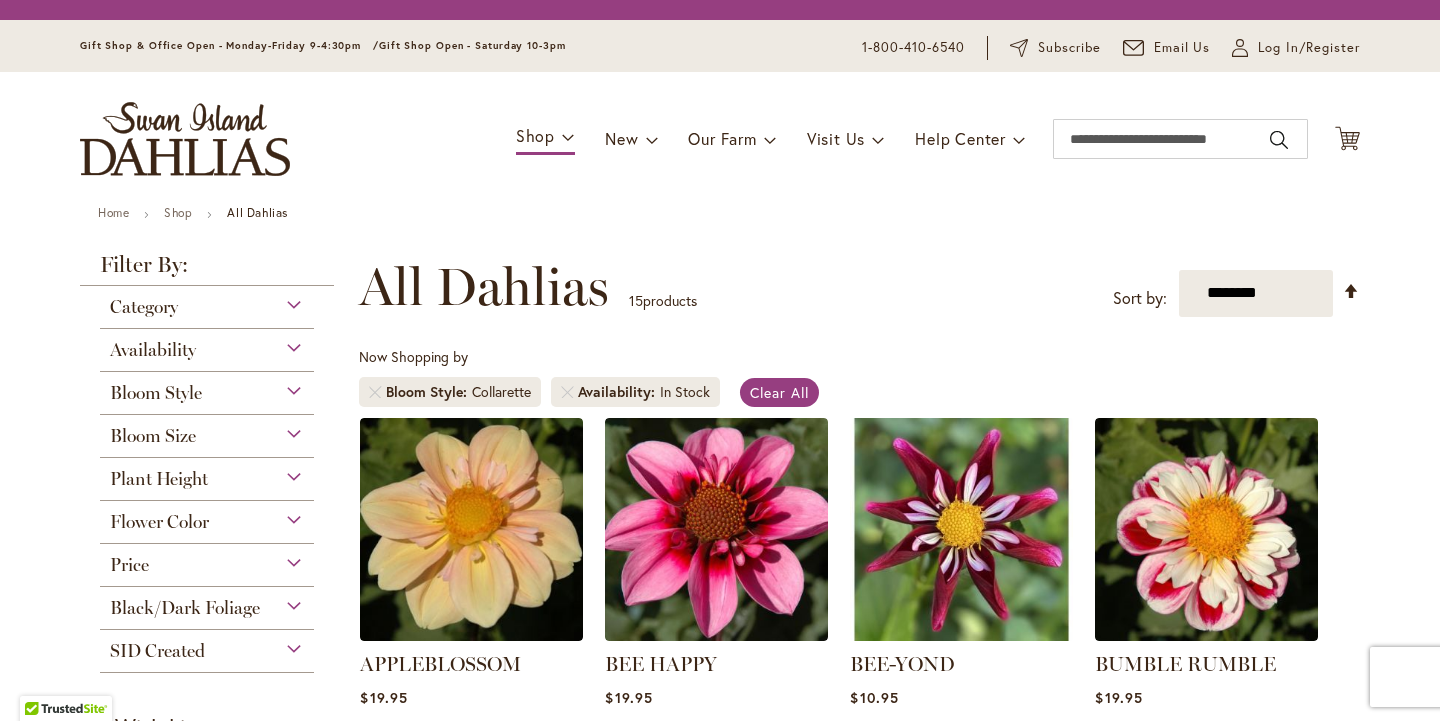 scroll, scrollTop: 0, scrollLeft: 0, axis: both 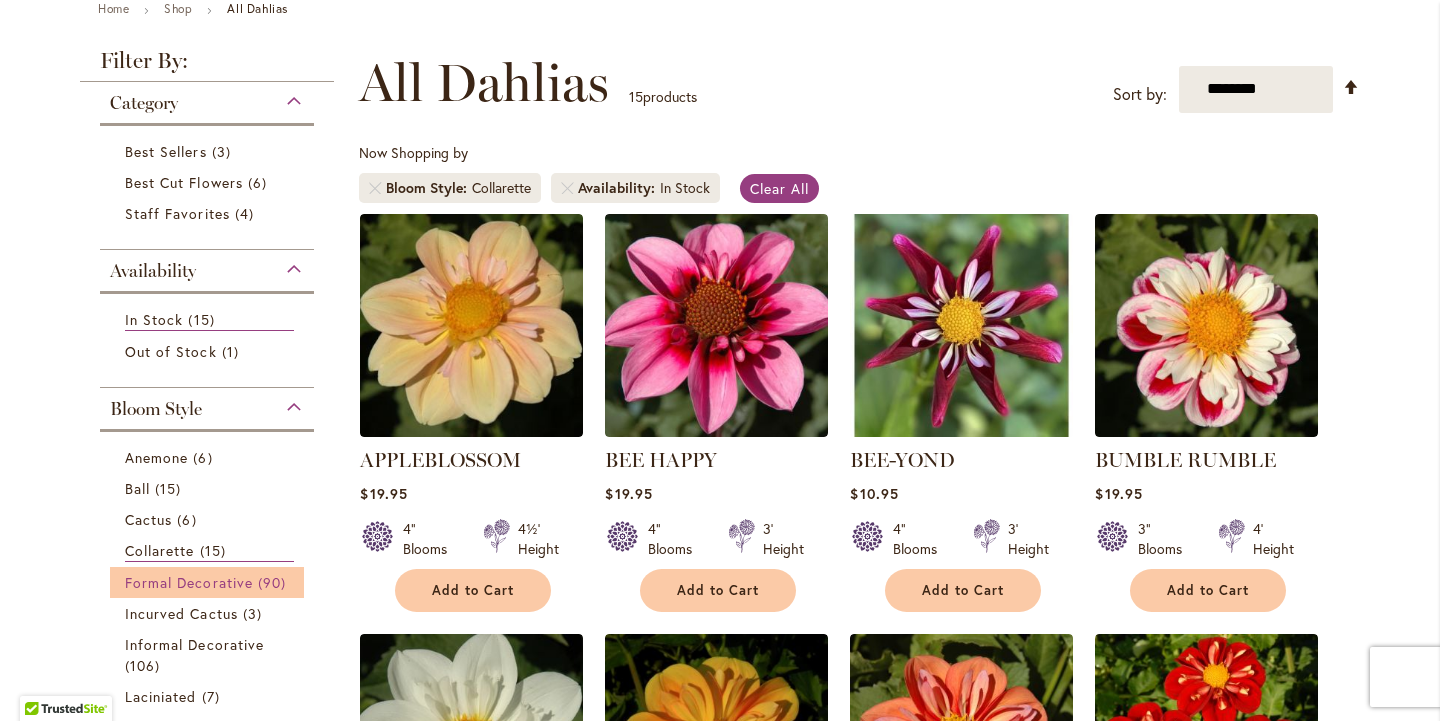 click on "Formal Decorative" at bounding box center [189, 582] 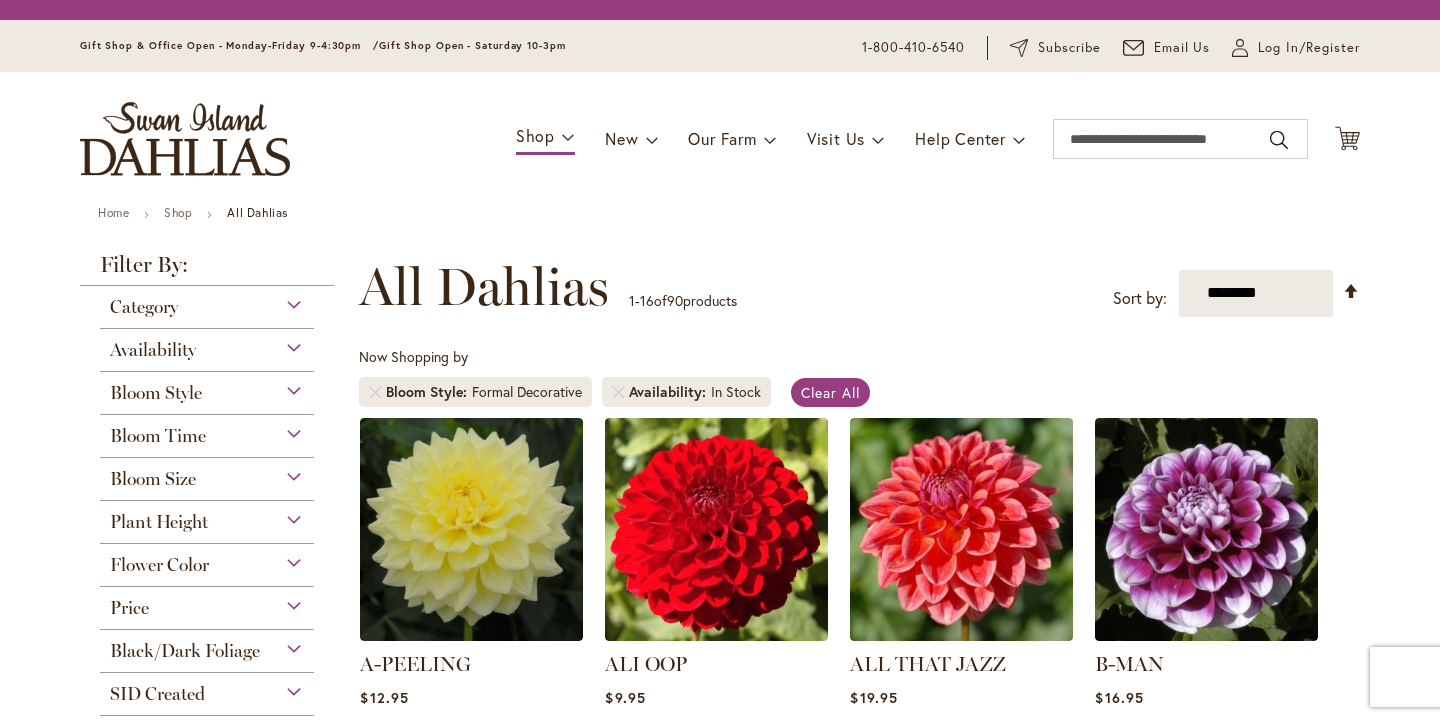 scroll, scrollTop: 0, scrollLeft: 0, axis: both 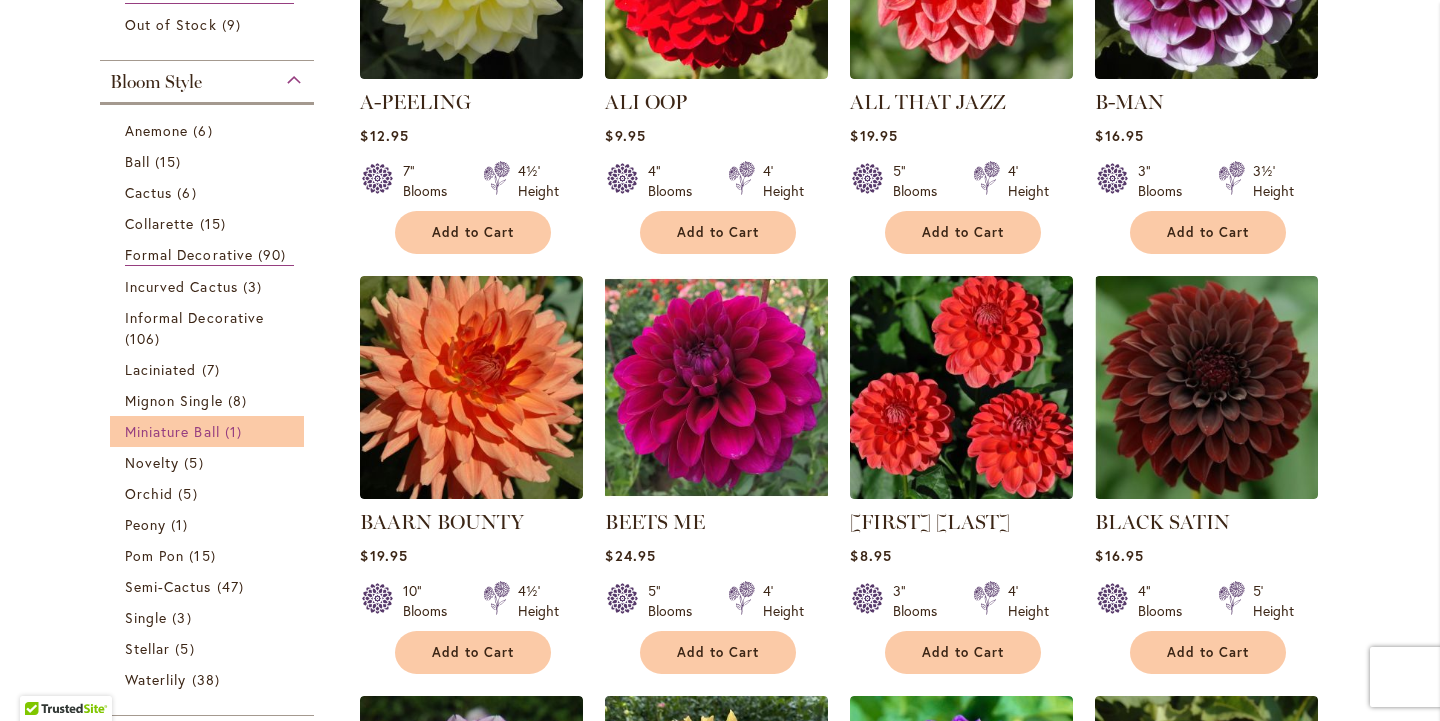 click on "Miniature Ball" at bounding box center (172, 431) 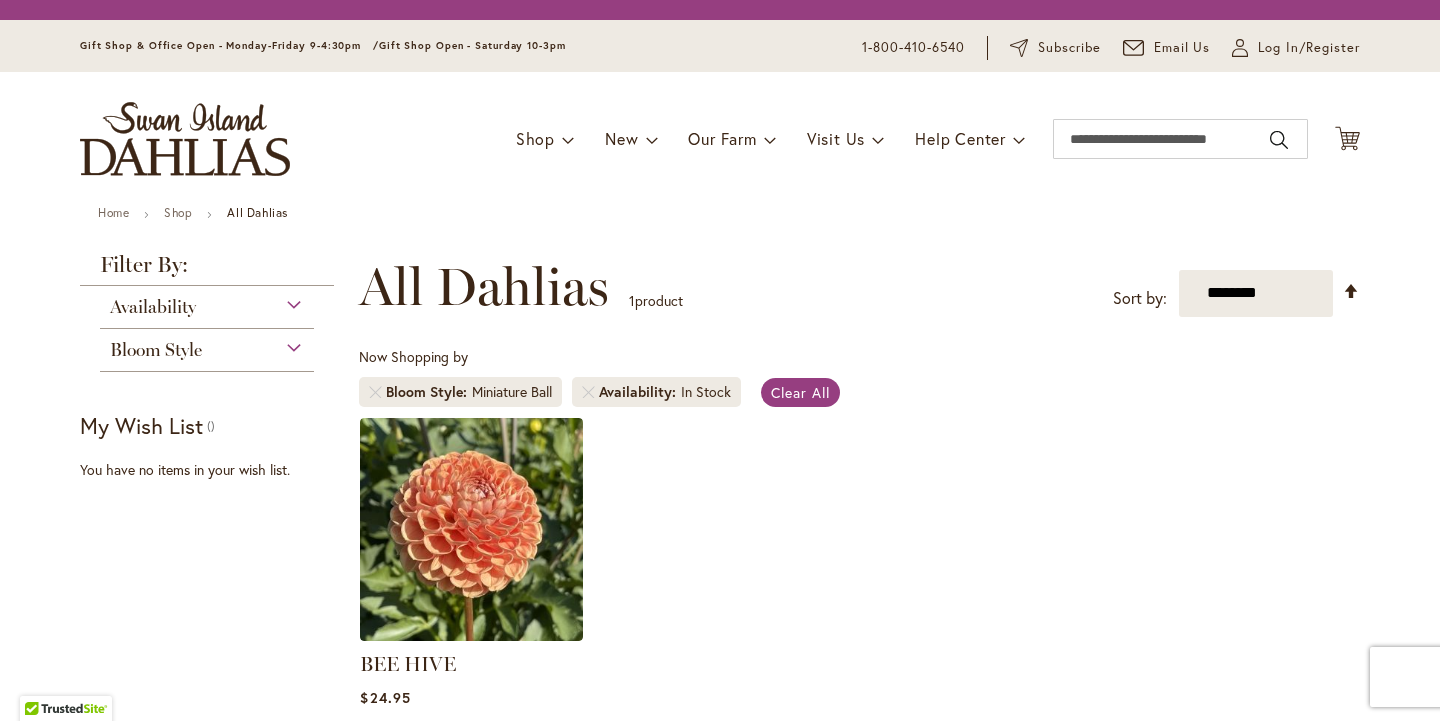 scroll, scrollTop: 0, scrollLeft: 0, axis: both 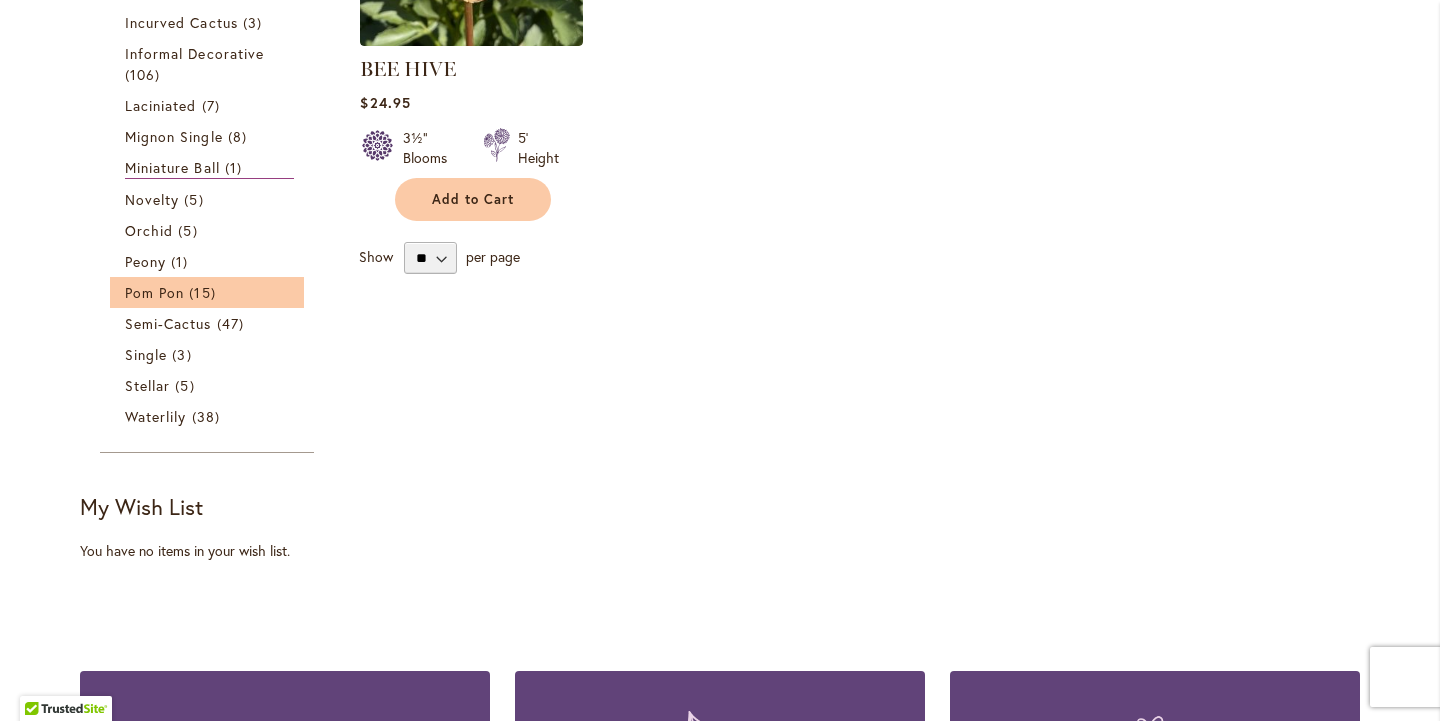click on "Pom Pon
15
items" at bounding box center (207, 292) 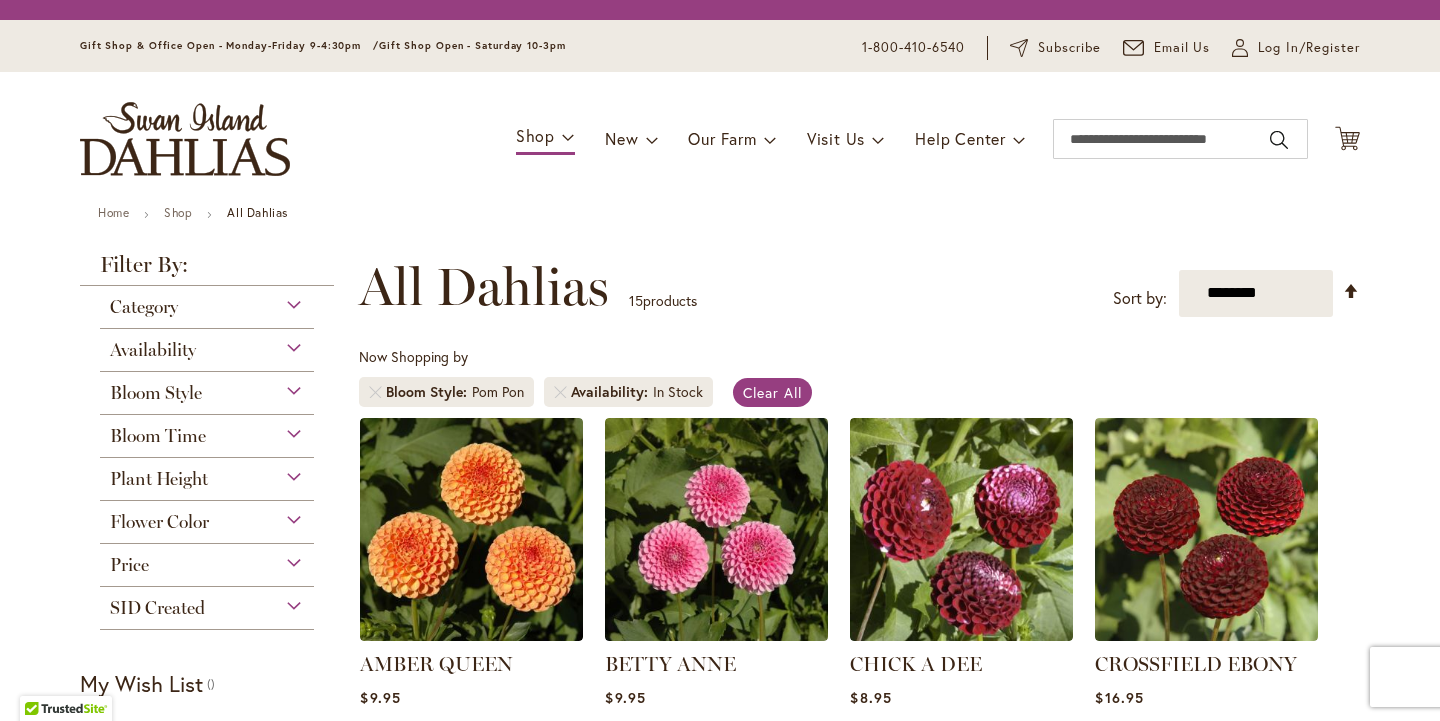 scroll, scrollTop: 0, scrollLeft: 0, axis: both 